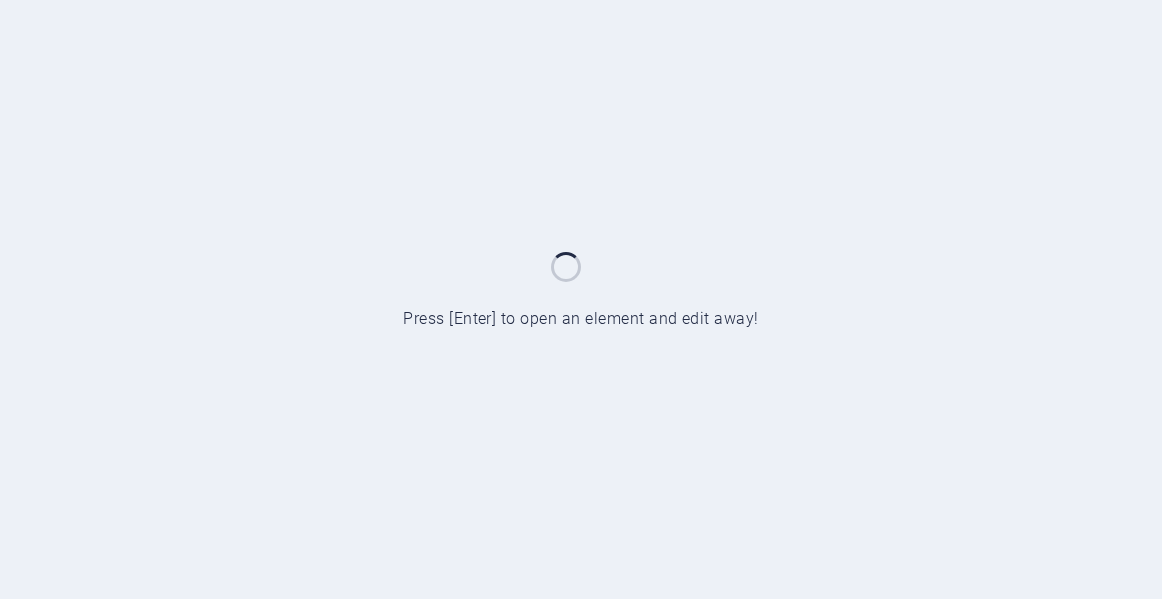 scroll, scrollTop: 0, scrollLeft: 0, axis: both 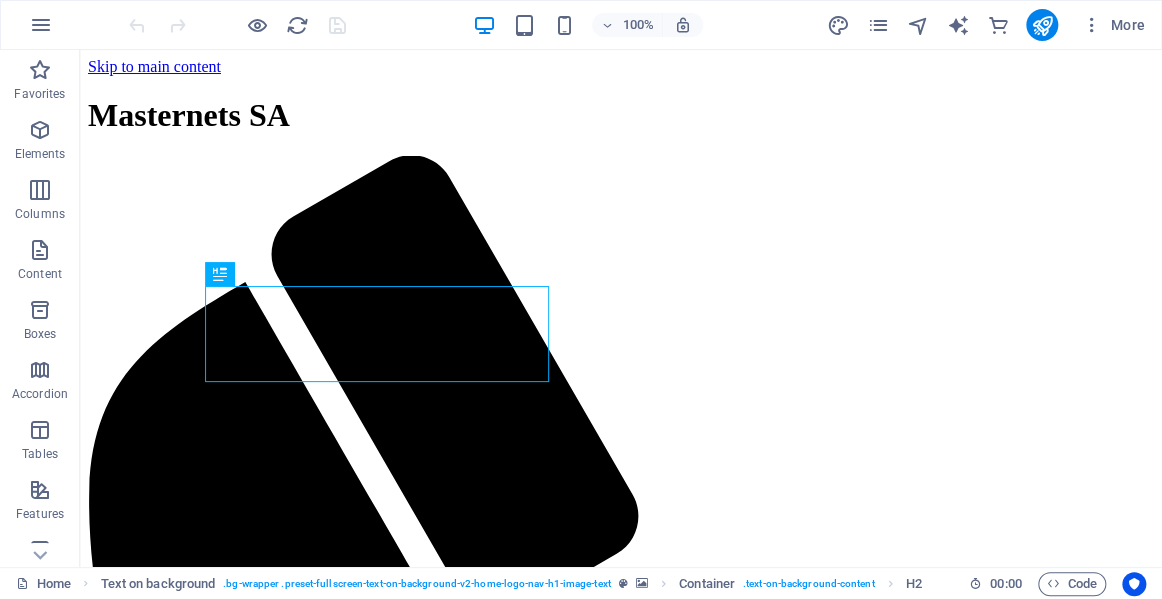click at bounding box center [621, 1676] 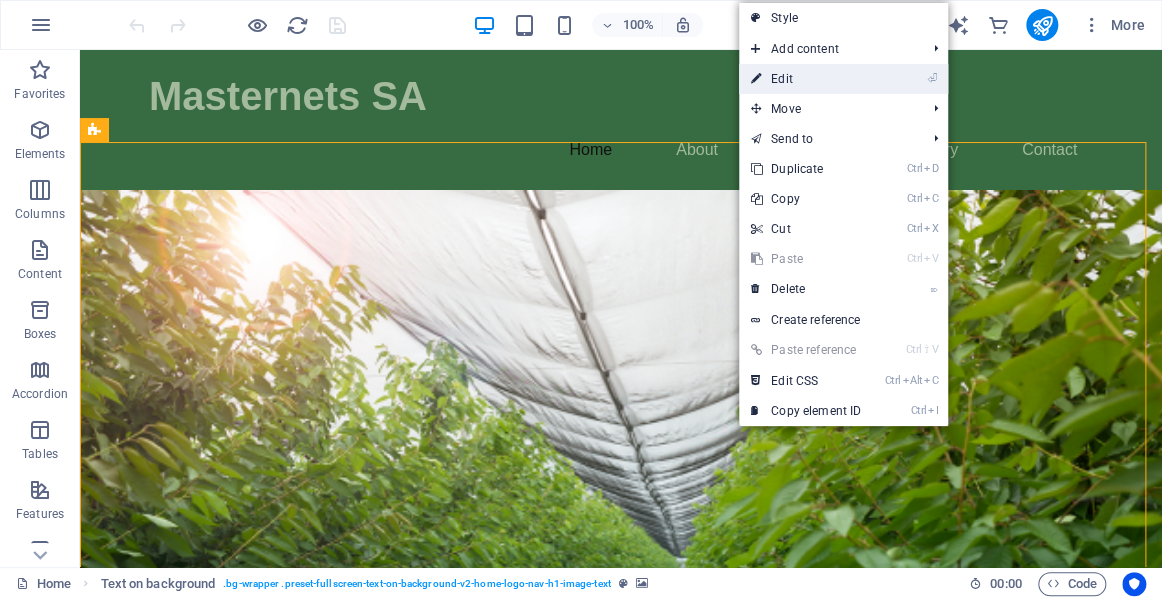 click on "⏎  Edit" at bounding box center [806, 79] 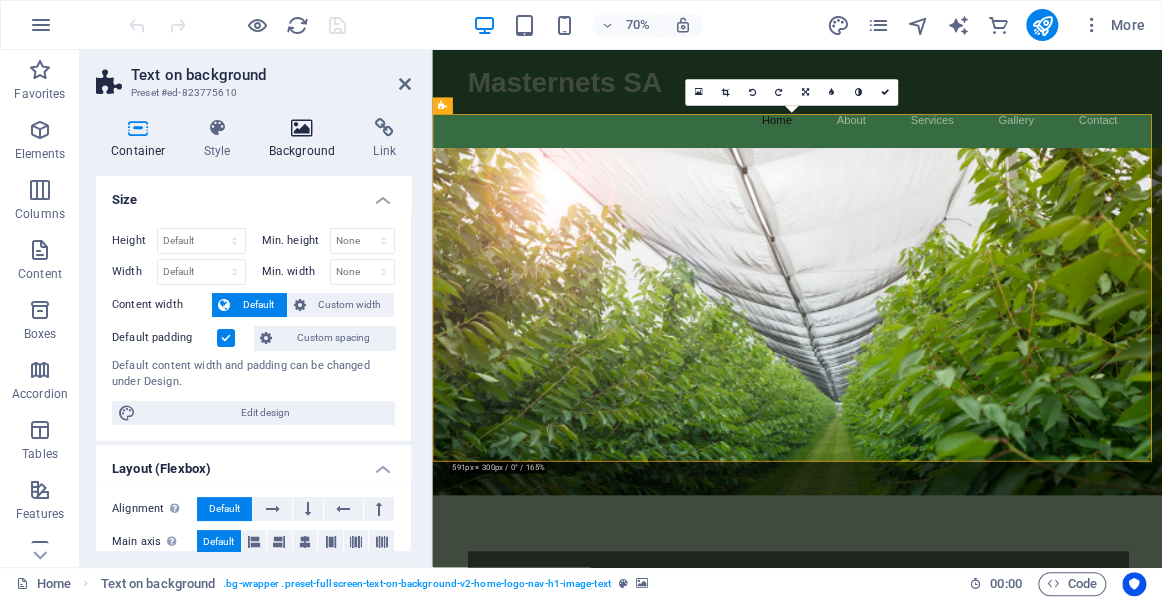click at bounding box center [302, 128] 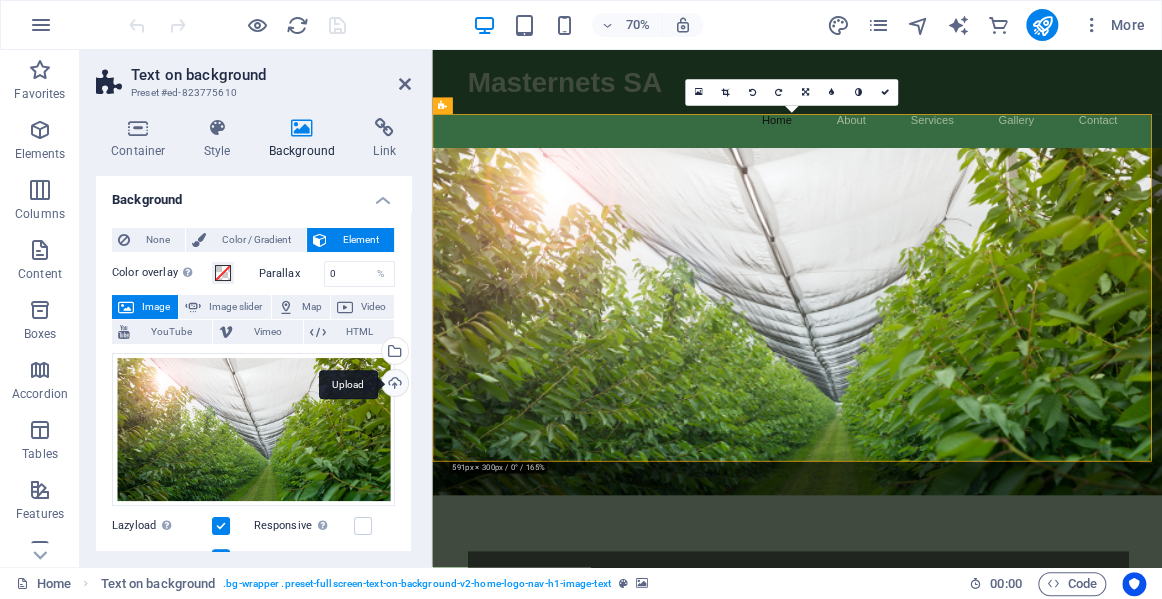 click on "Upload" at bounding box center (393, 385) 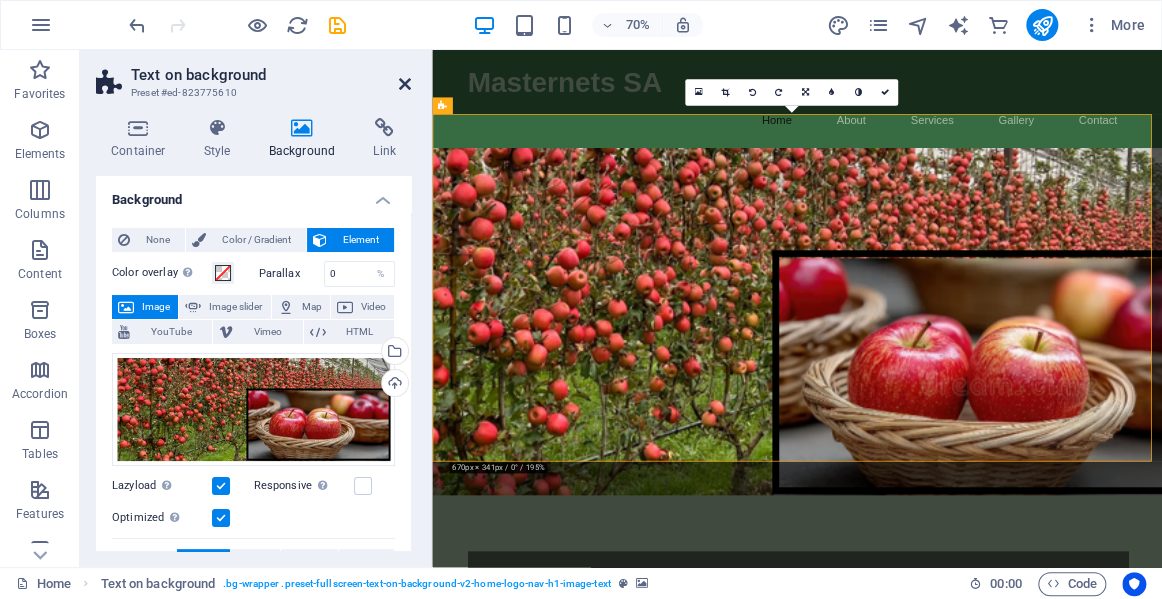 click at bounding box center (405, 84) 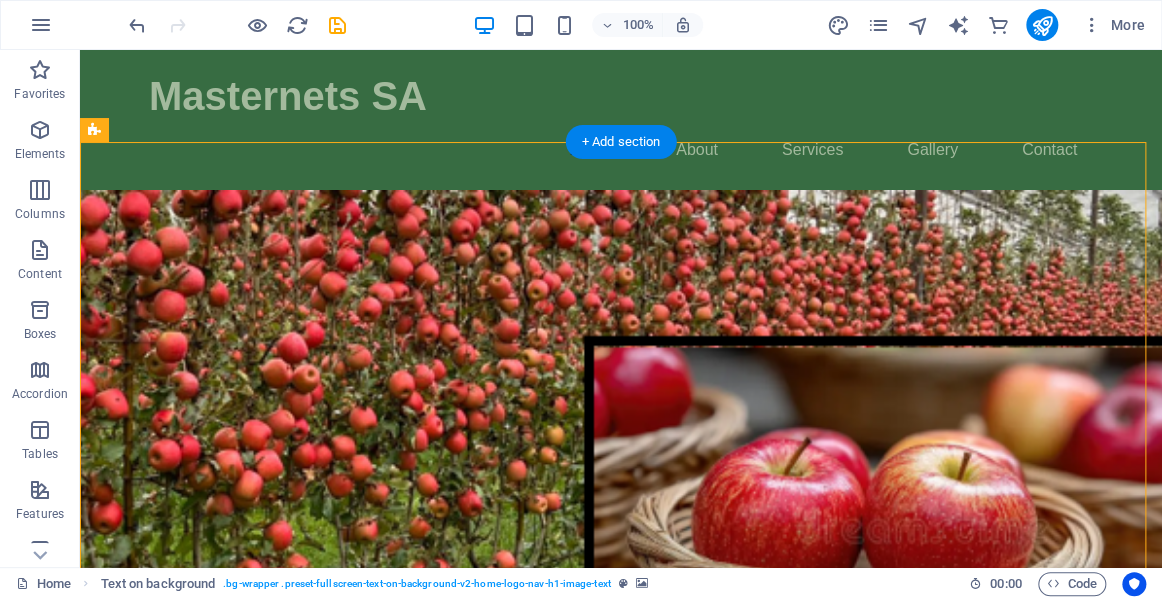 click at bounding box center (621, 438) 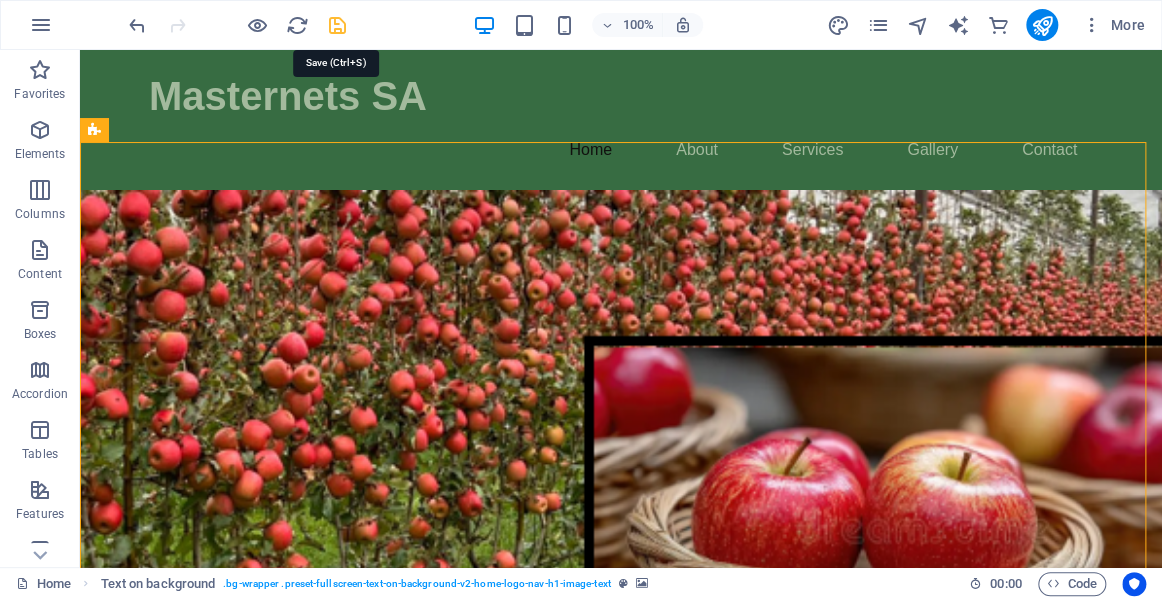 click at bounding box center (337, 25) 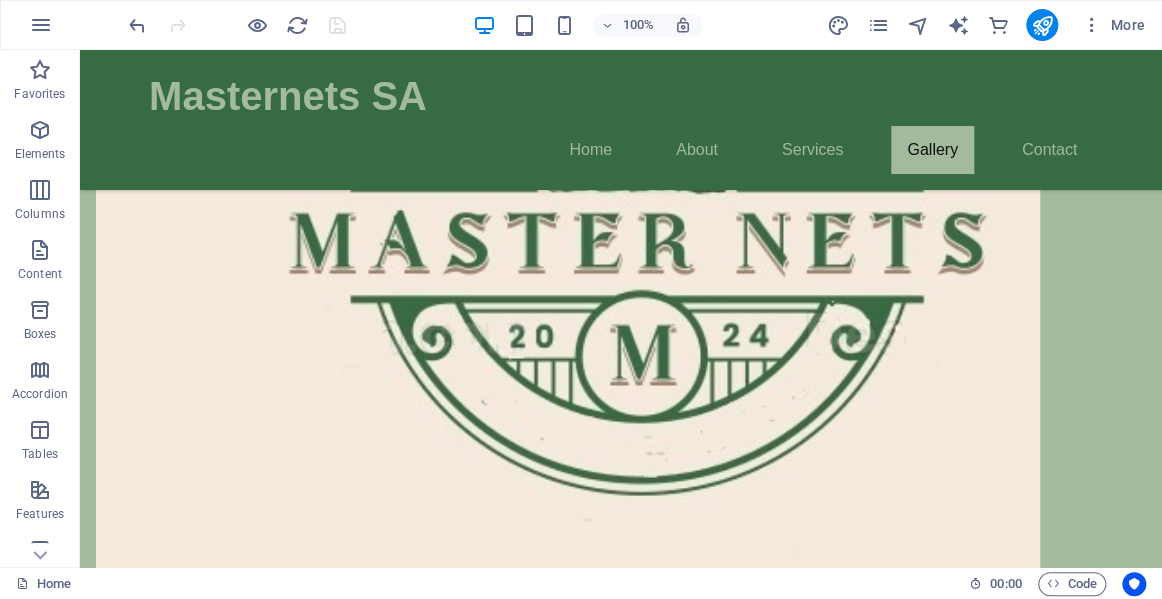 scroll, scrollTop: 1653, scrollLeft: 0, axis: vertical 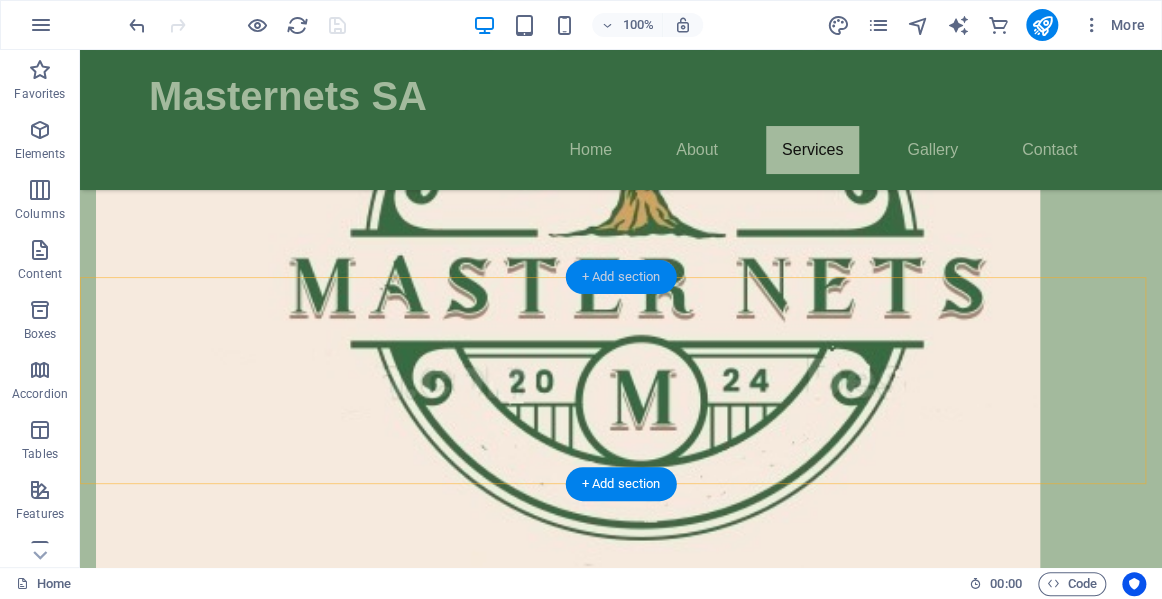 click on "+ Add section" at bounding box center [621, 277] 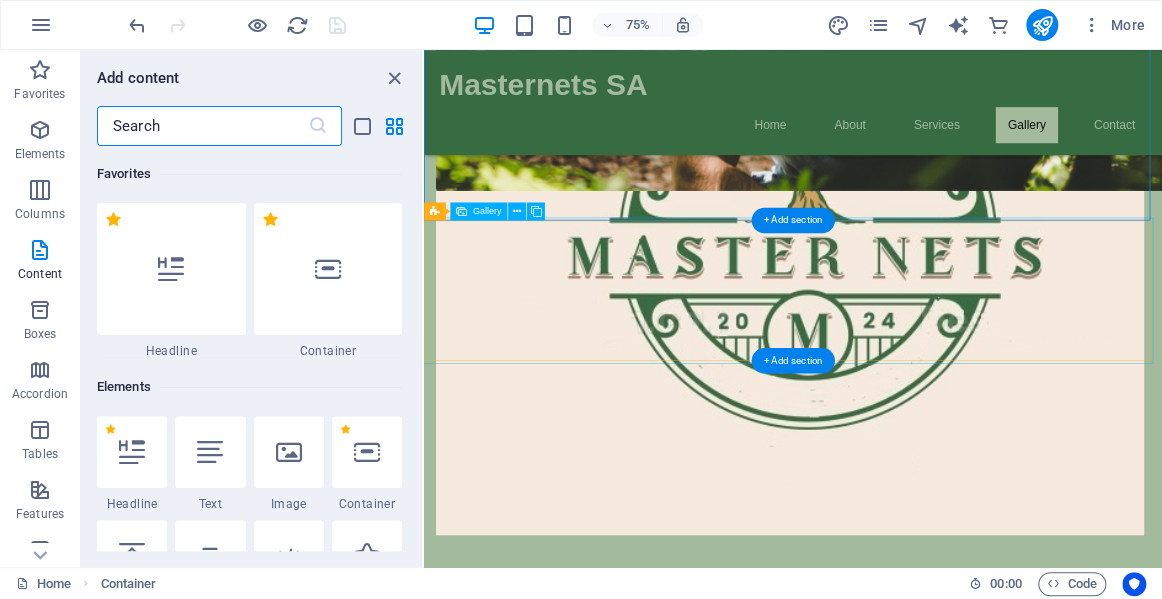 scroll, scrollTop: 1650, scrollLeft: 0, axis: vertical 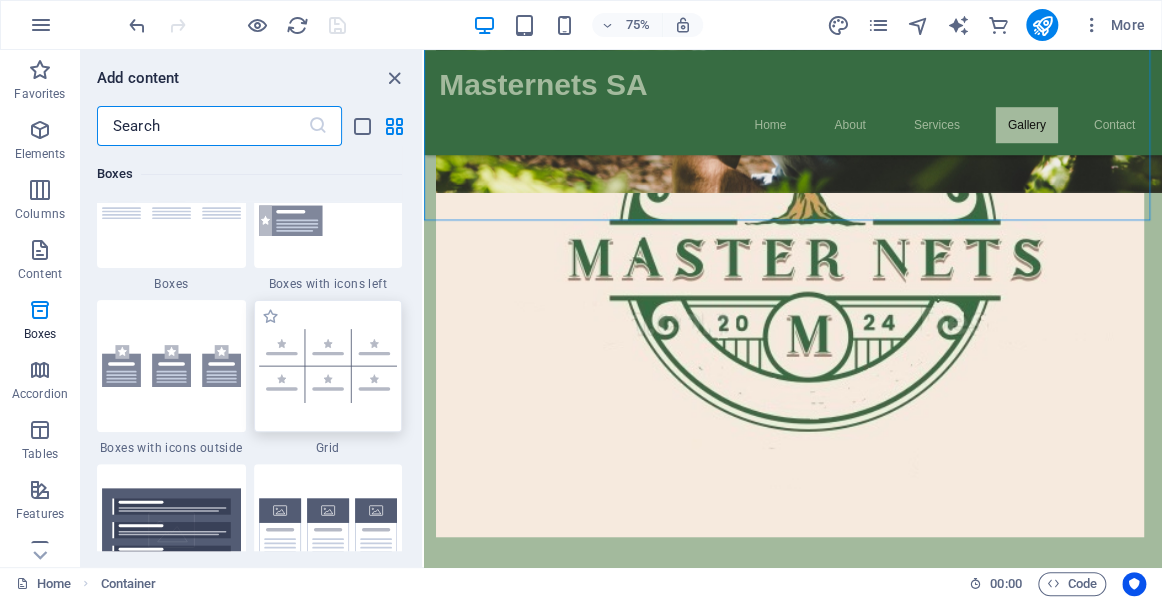click at bounding box center (328, 366) 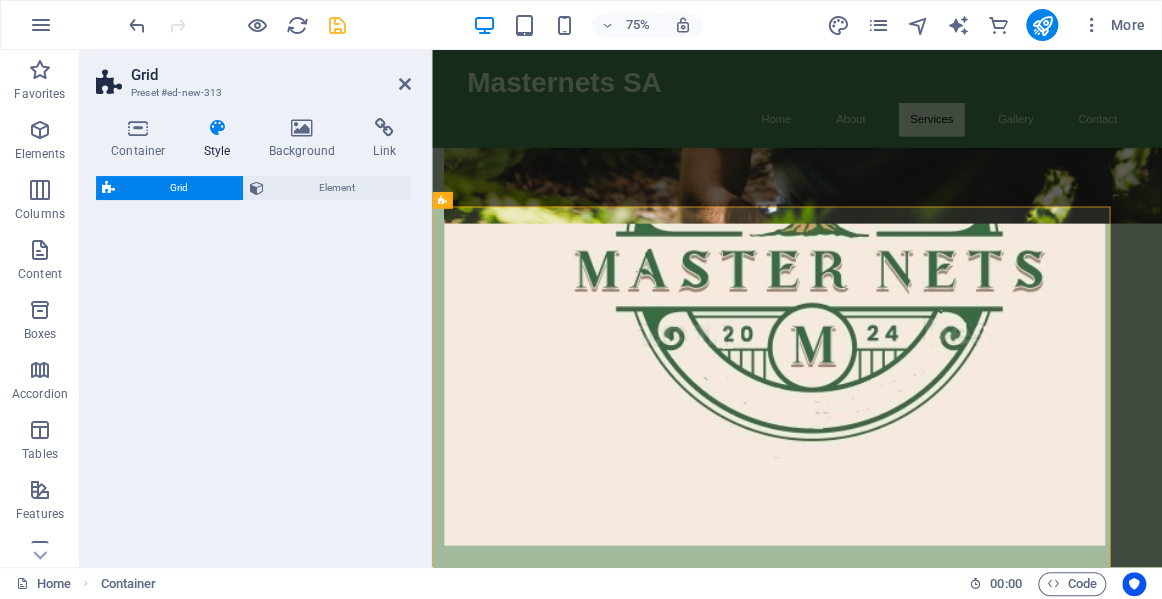 scroll, scrollTop: 1653, scrollLeft: 0, axis: vertical 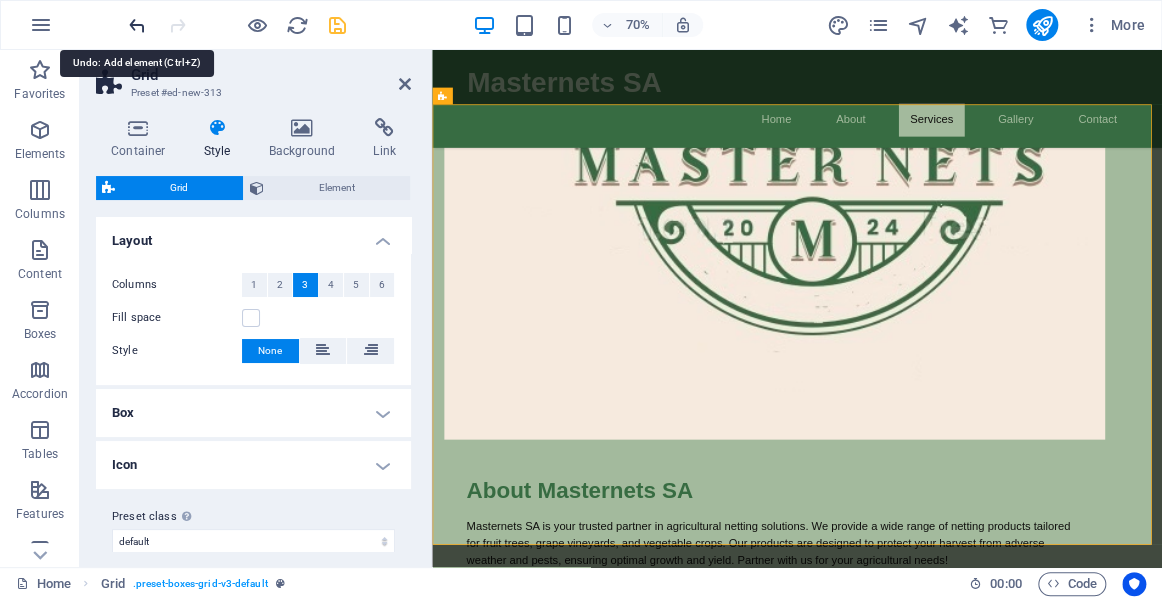 click at bounding box center [137, 25] 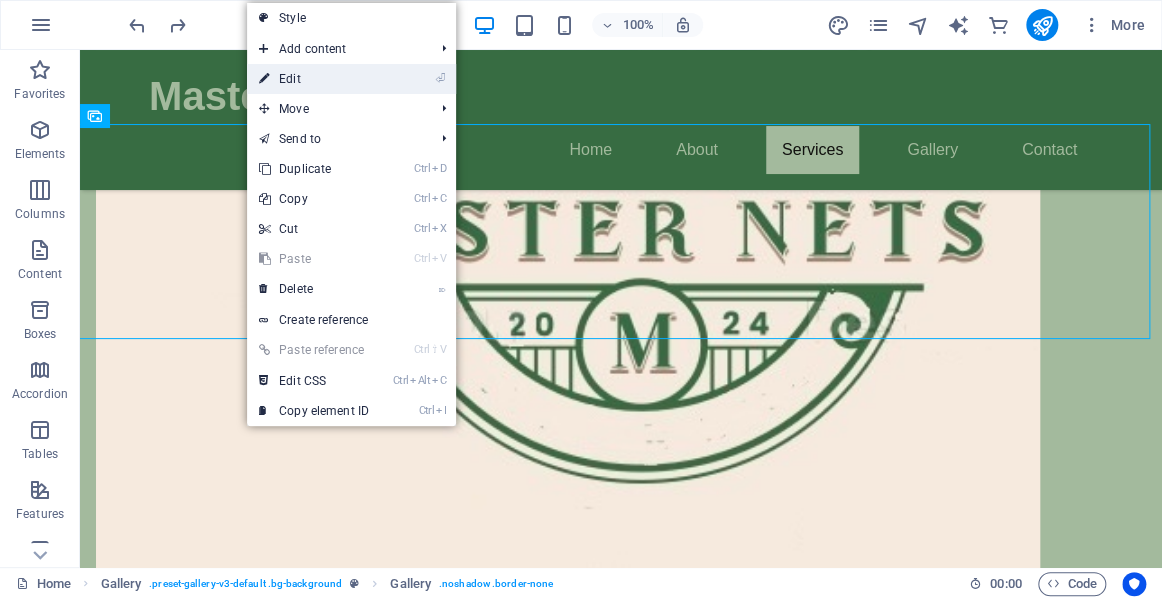 click on "⏎  Edit" at bounding box center [314, 79] 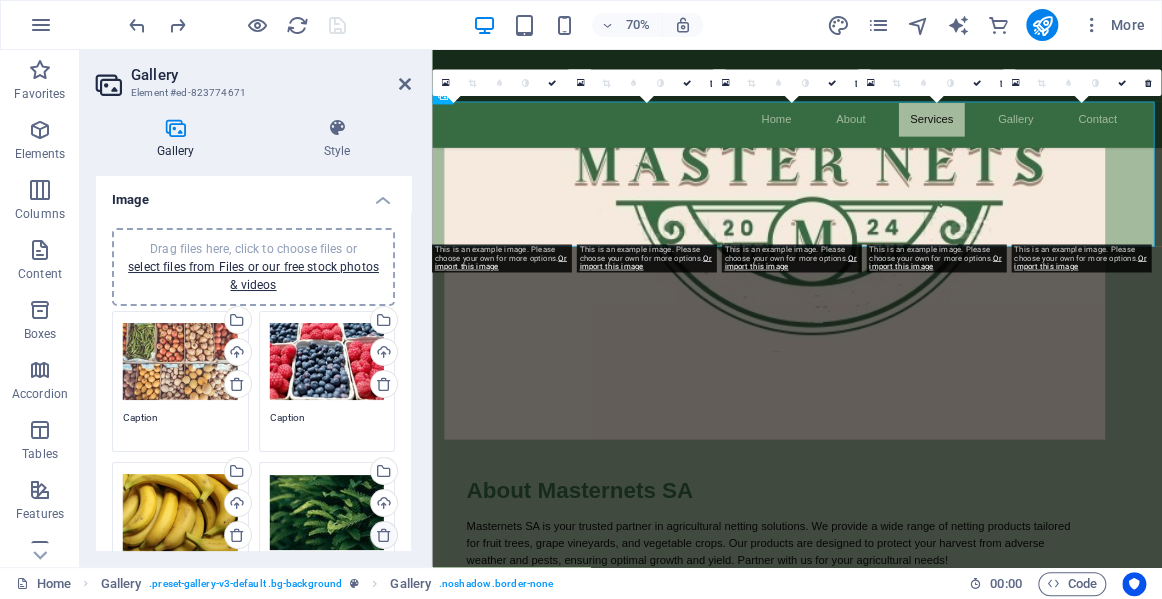click at bounding box center [384, 535] 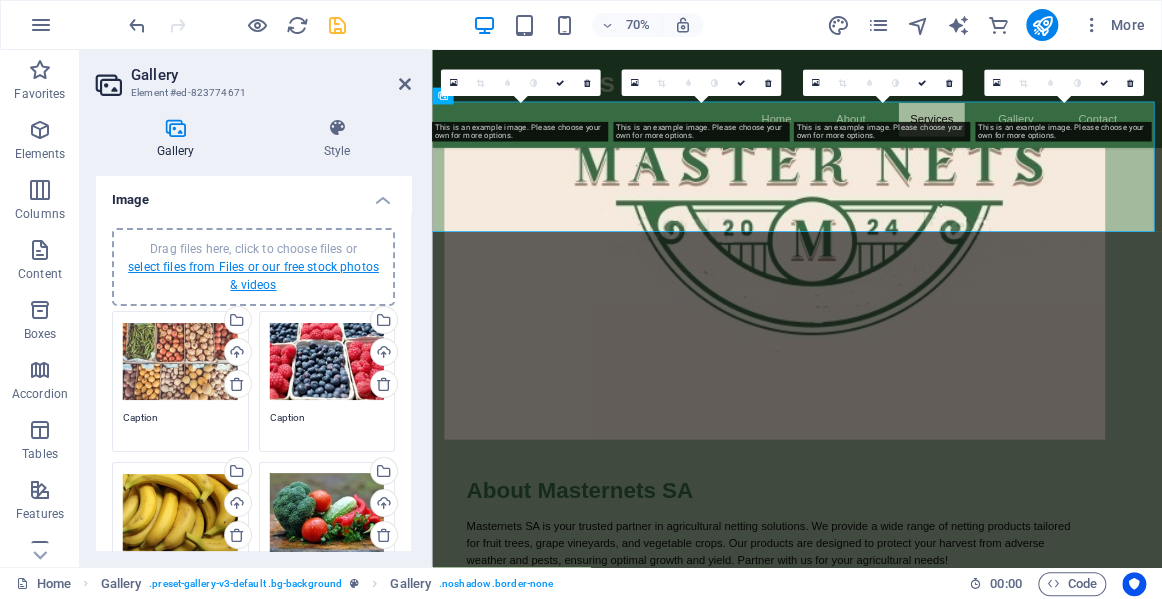 click on "select files from Files or our free stock photos & videos" at bounding box center [253, 276] 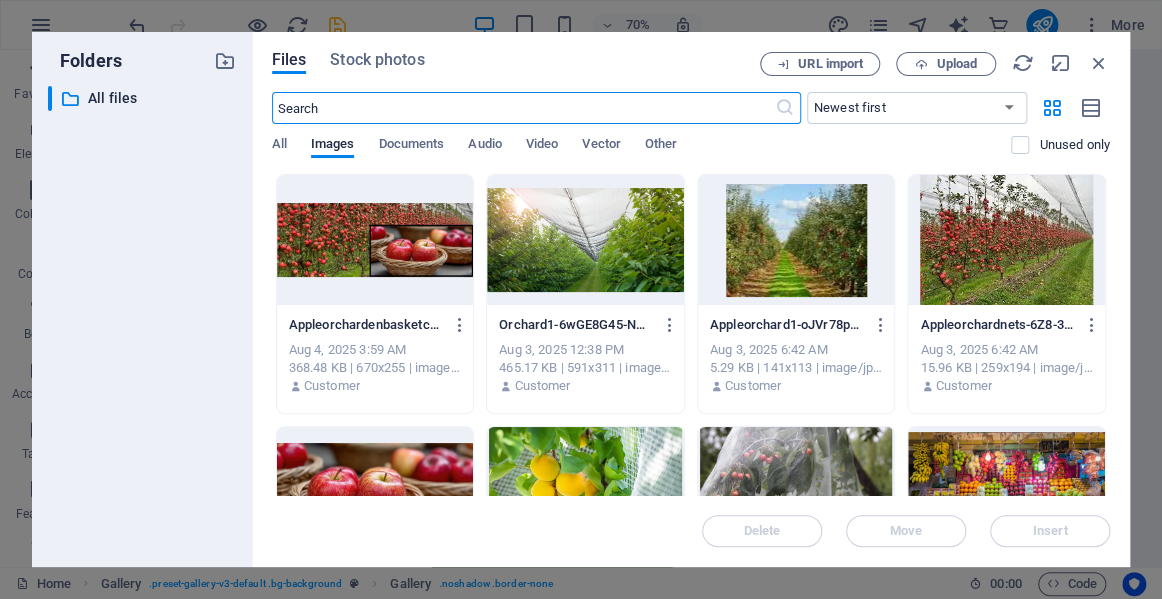 scroll, scrollTop: 2104, scrollLeft: 0, axis: vertical 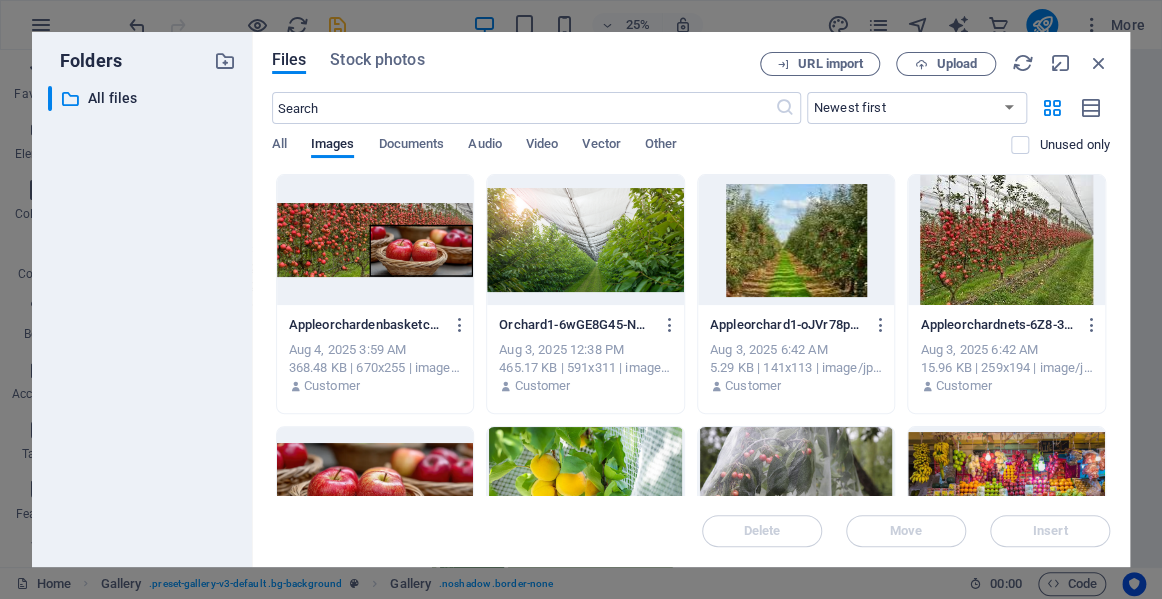 click at bounding box center [585, 492] 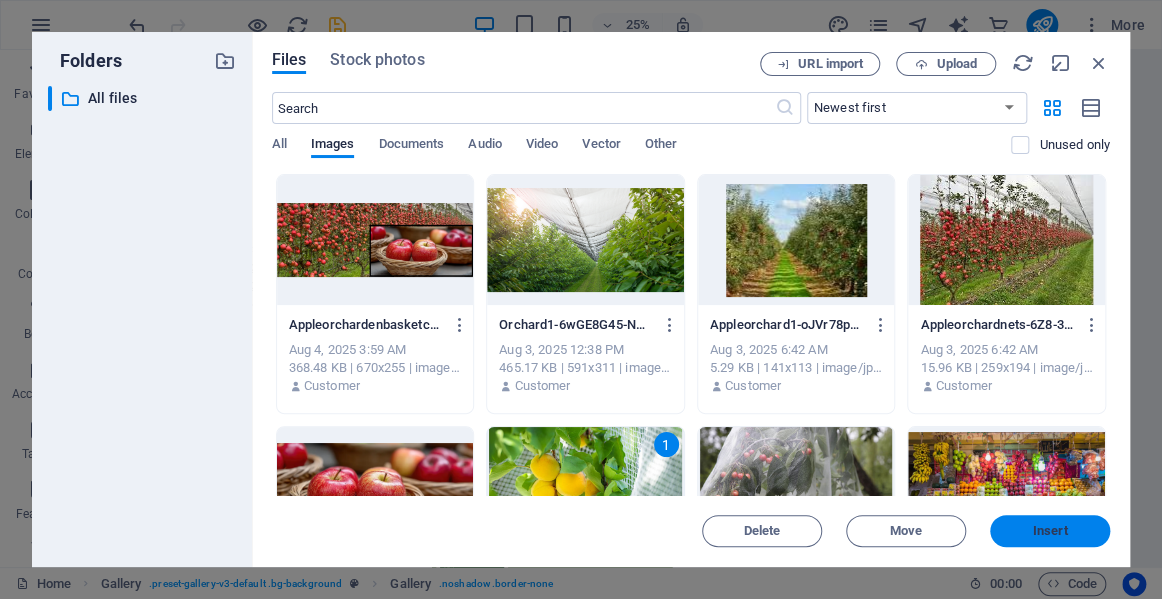 click on "Insert" at bounding box center (1050, 531) 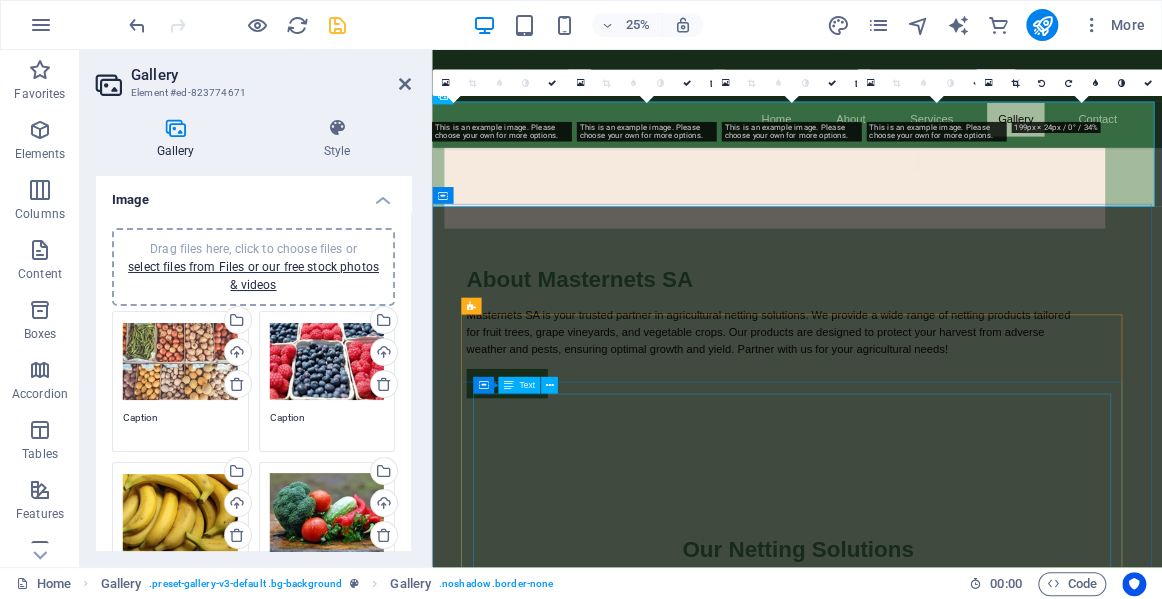scroll, scrollTop: 1802, scrollLeft: 0, axis: vertical 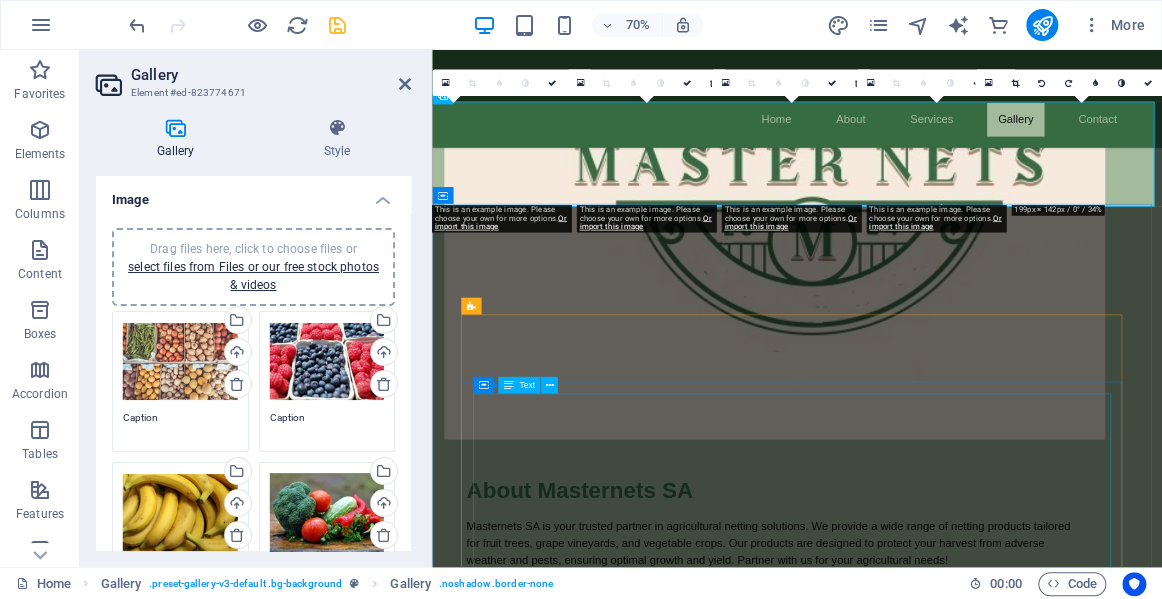 click on "We offer a combination net, which is primarily a hail and drape net, but also has excellent additional properties: Made of super strong and durable UV treated polyethylene, it provides excellent protection against hail damage. As a bird net, it makes all greedy birds and bats turn around. It keeps large insects and most smaller insects out. To control the harmful South African sun, you enjoy at last 17 to 20% reduction in the lux of summer sun. This is enough to prevent most of the sunburn on fruit, yet it allows all the other essential qualities of natural sunlight to bring your fruit to an attractive luster and colour. Are you in a windy area, where gusts of wind cause the branches to damage the fruit? Our Combo net reduces wind speed by at least 26%, meaning that a harmful wind of 70 kph. is slowed down to a more comfortable 59 kph. Tests done with a double layer of the Combo net, reduced wind speed by as much as 67%" at bounding box center [954, 3291] 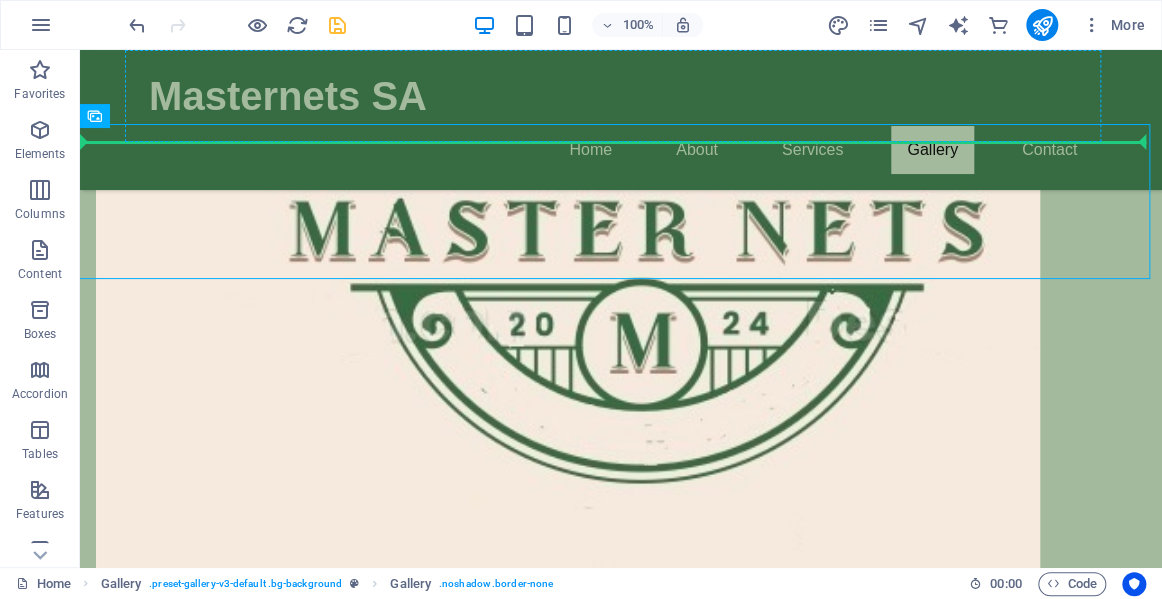 scroll, scrollTop: 1775, scrollLeft: 0, axis: vertical 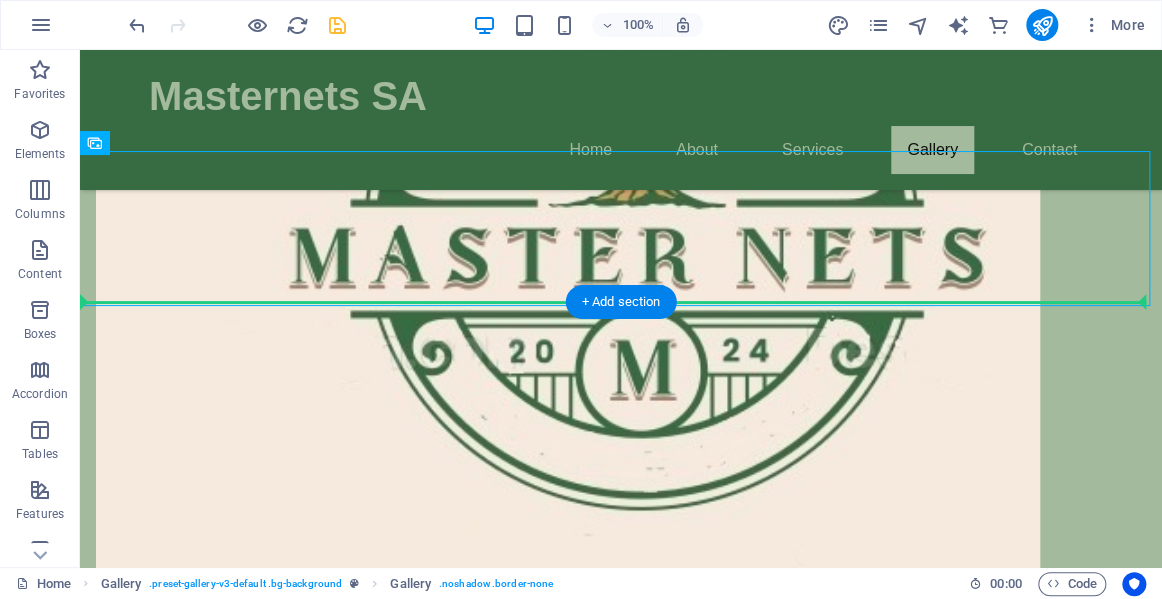 drag, startPoint x: 1050, startPoint y: 243, endPoint x: 1050, endPoint y: 367, distance: 124 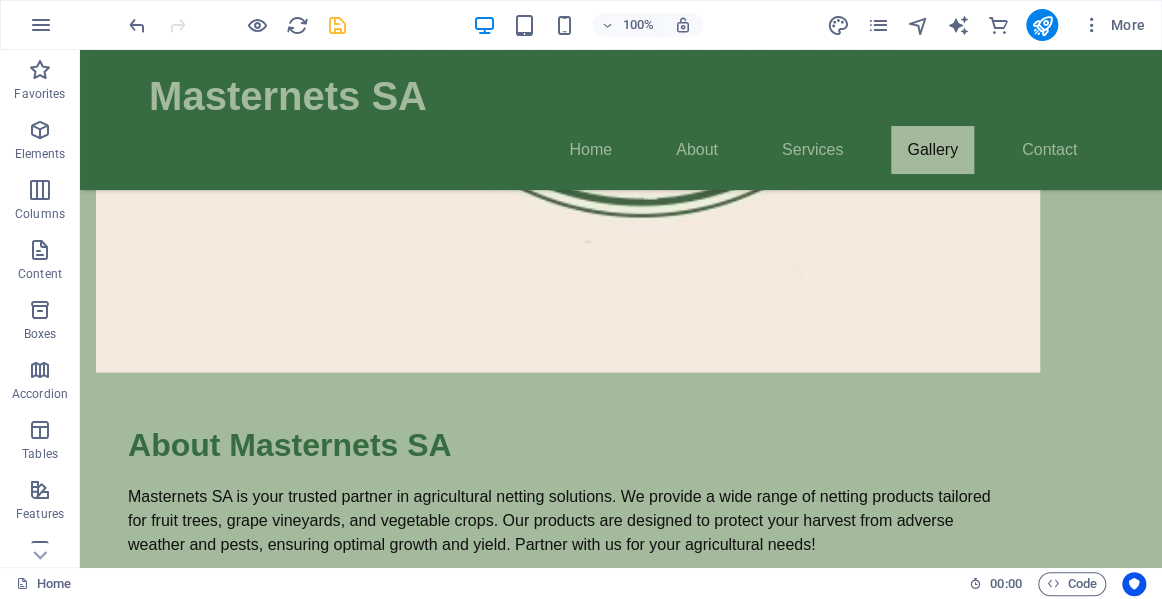 scroll, scrollTop: 2097, scrollLeft: 0, axis: vertical 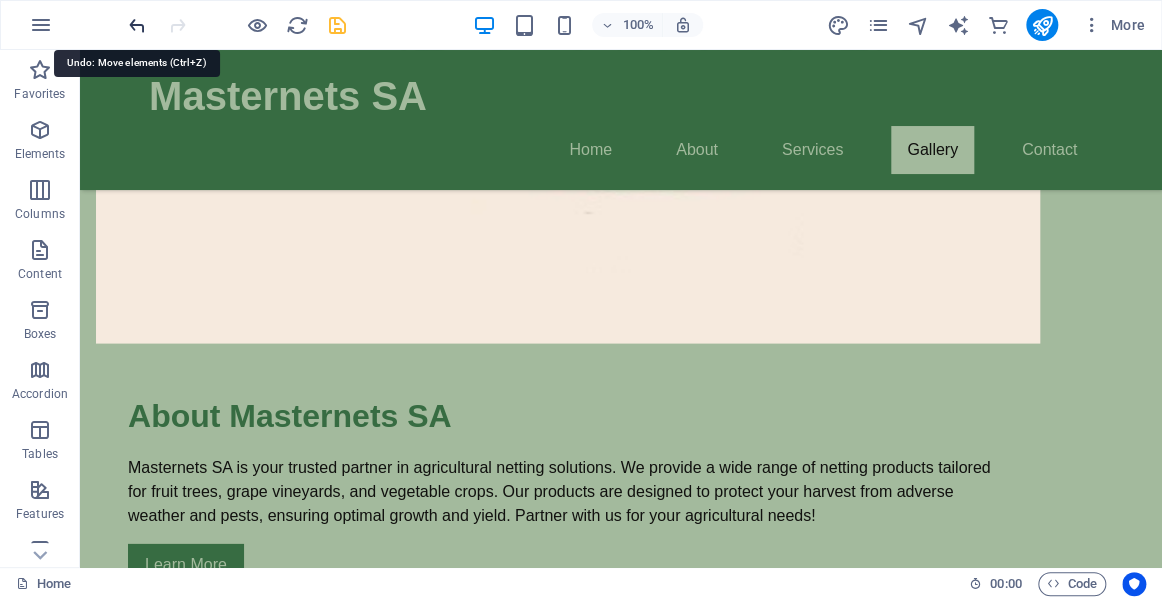 click at bounding box center [137, 25] 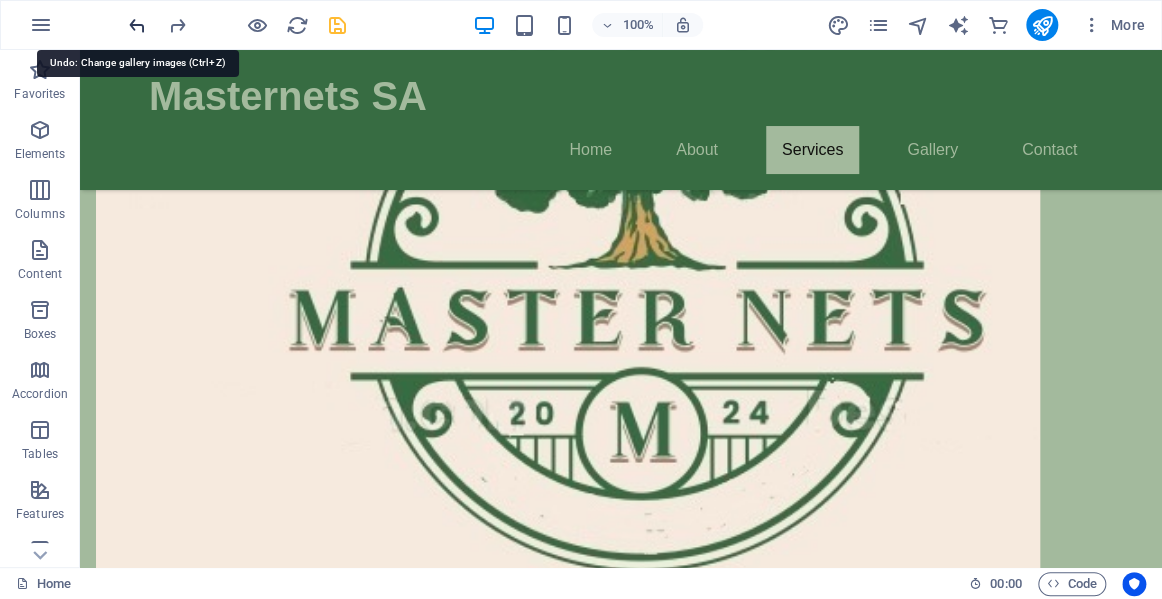 scroll, scrollTop: 1695, scrollLeft: 0, axis: vertical 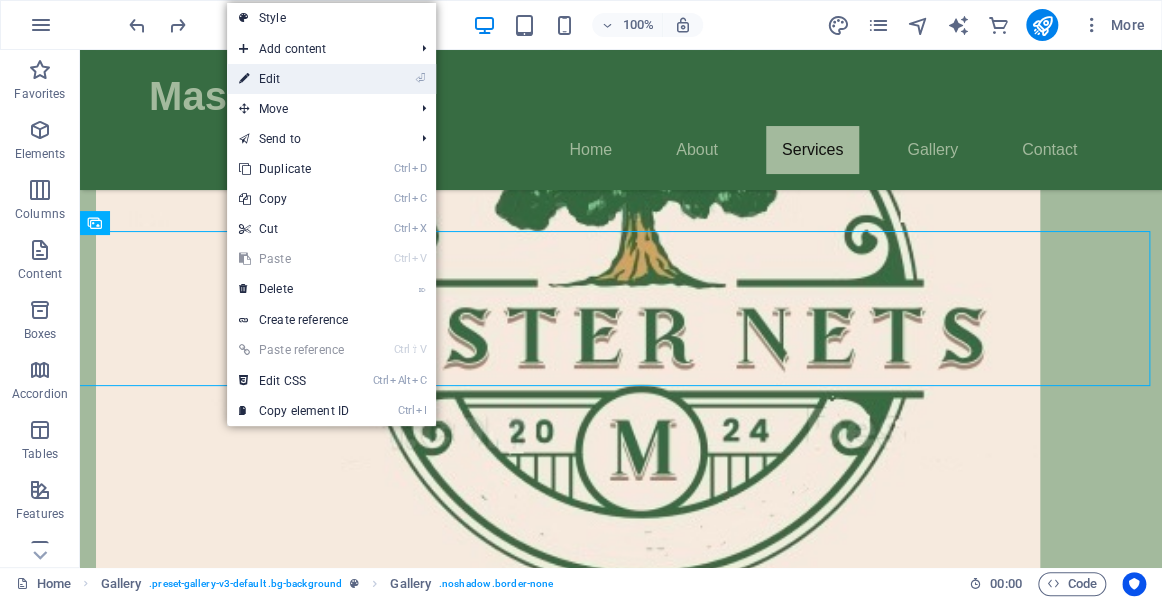 click on "⏎  Edit" at bounding box center [294, 79] 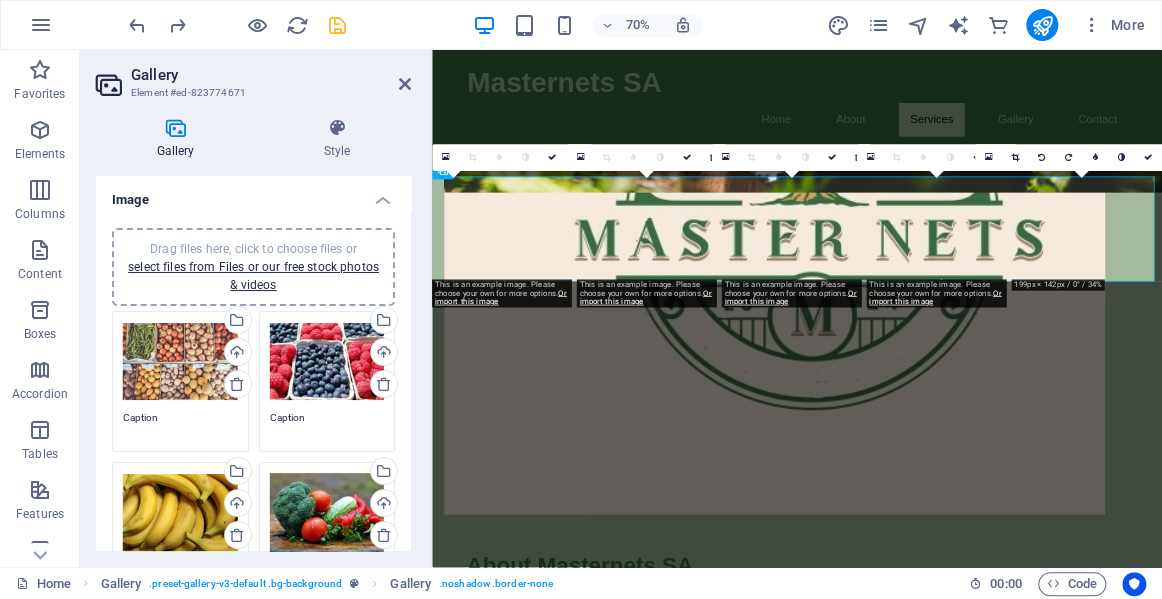 drag, startPoint x: 407, startPoint y: 244, endPoint x: 409, endPoint y: 281, distance: 37.054016 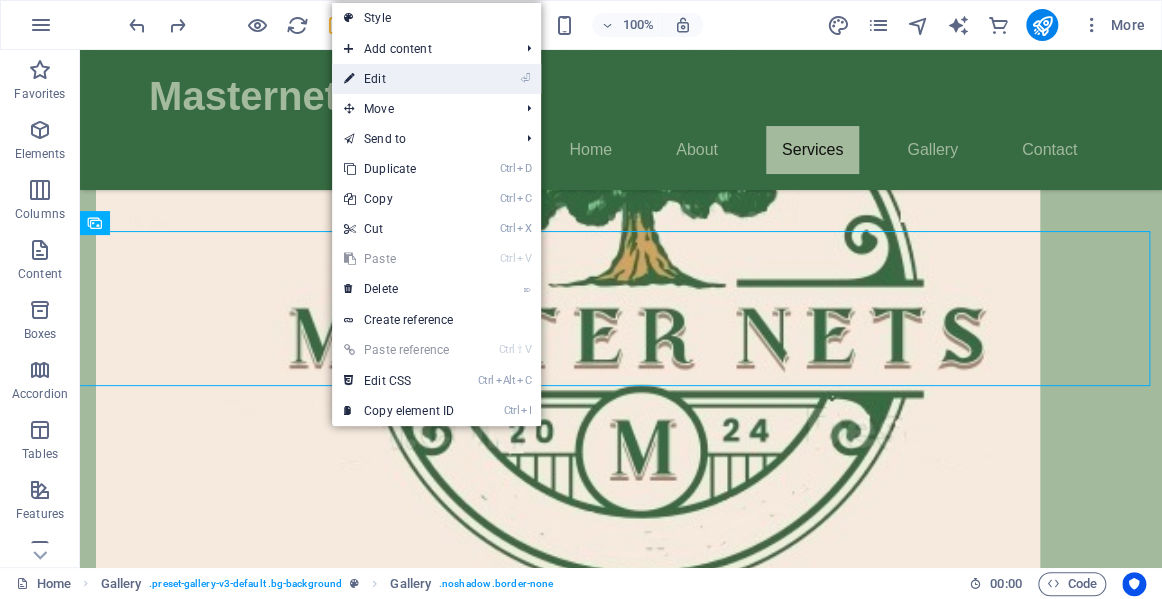 click on "⏎  Edit" at bounding box center (399, 79) 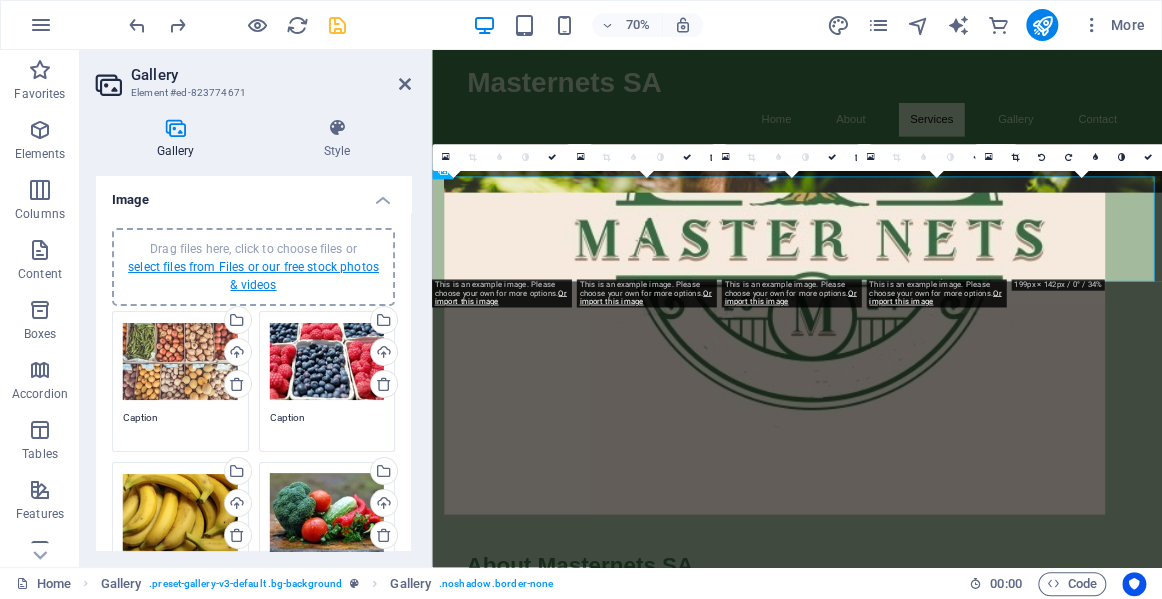 click on "select files from Files or our free stock photos & videos" at bounding box center [253, 276] 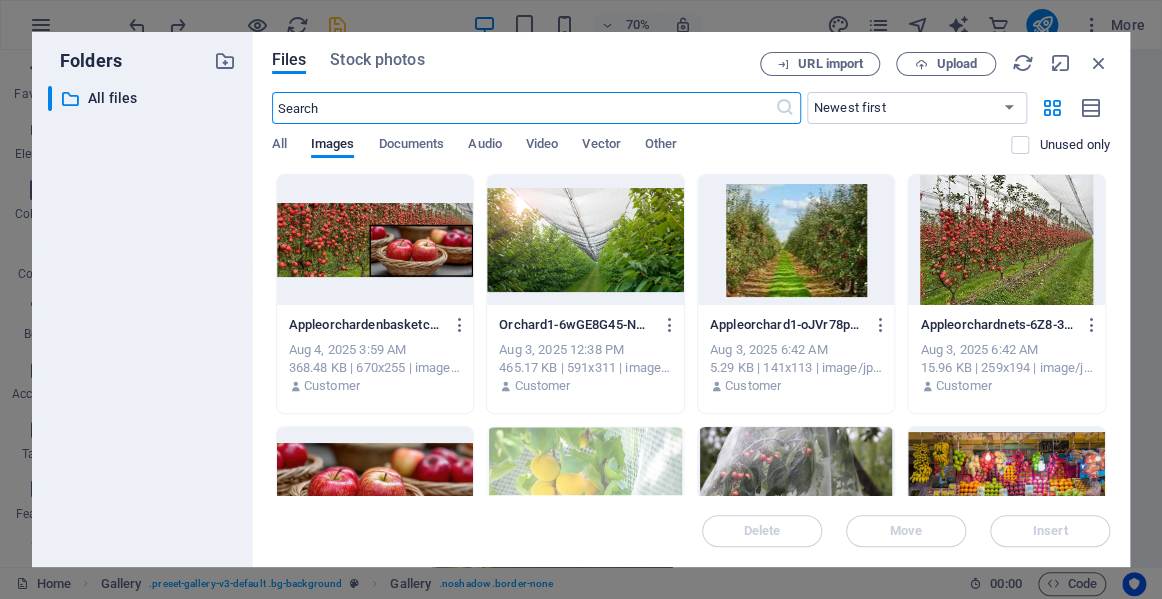 scroll, scrollTop: 2021, scrollLeft: 0, axis: vertical 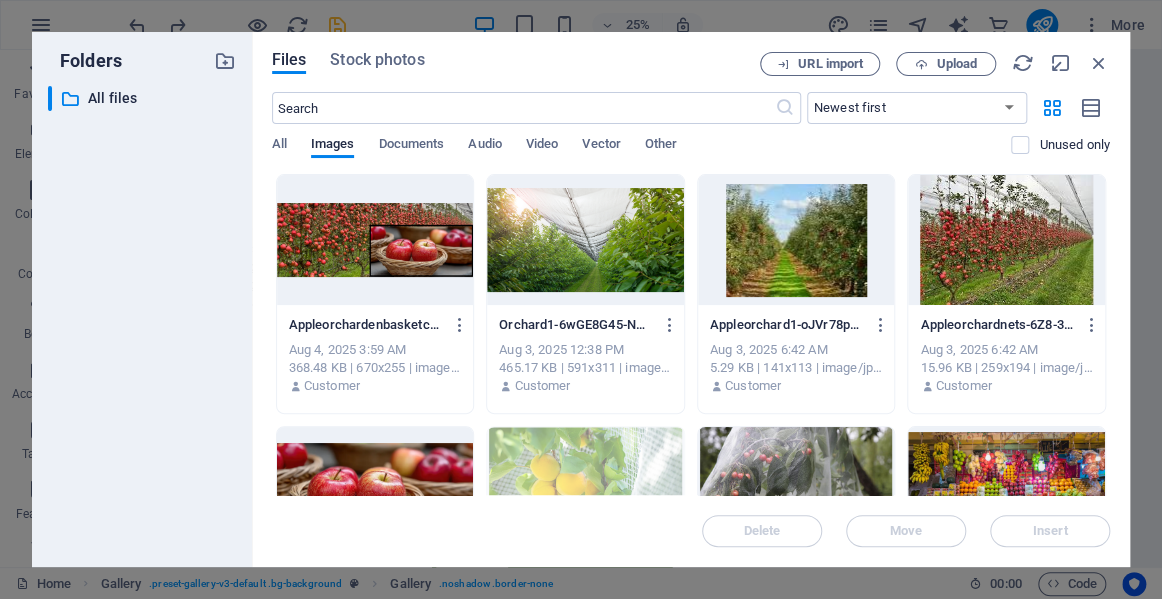 drag, startPoint x: 1109, startPoint y: 211, endPoint x: 1112, endPoint y: 241, distance: 30.149628 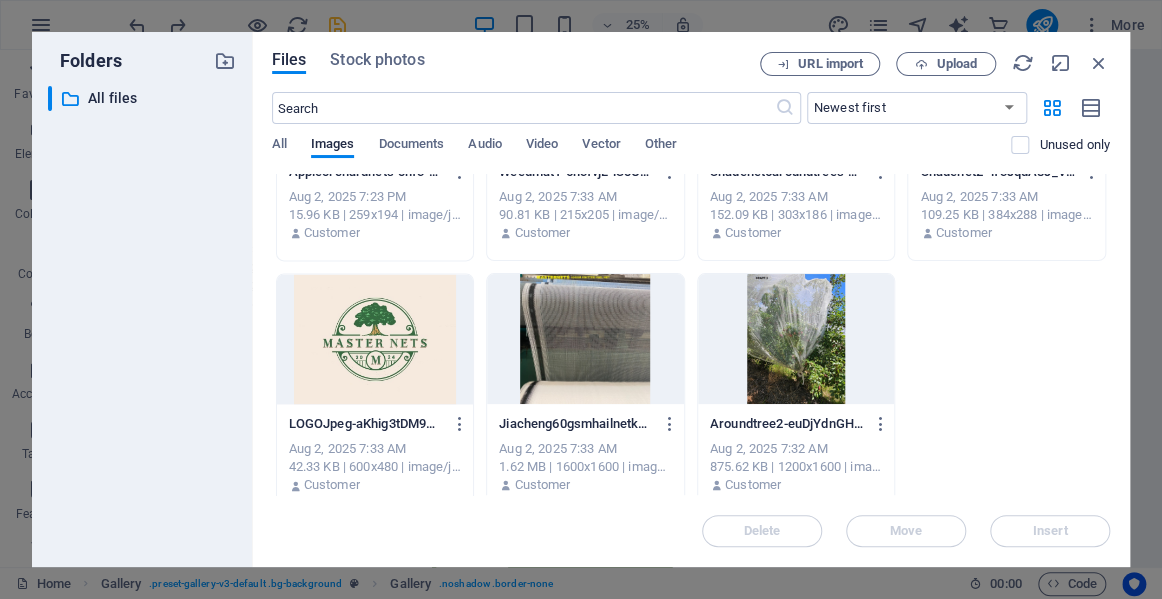 scroll, scrollTop: 1178, scrollLeft: 0, axis: vertical 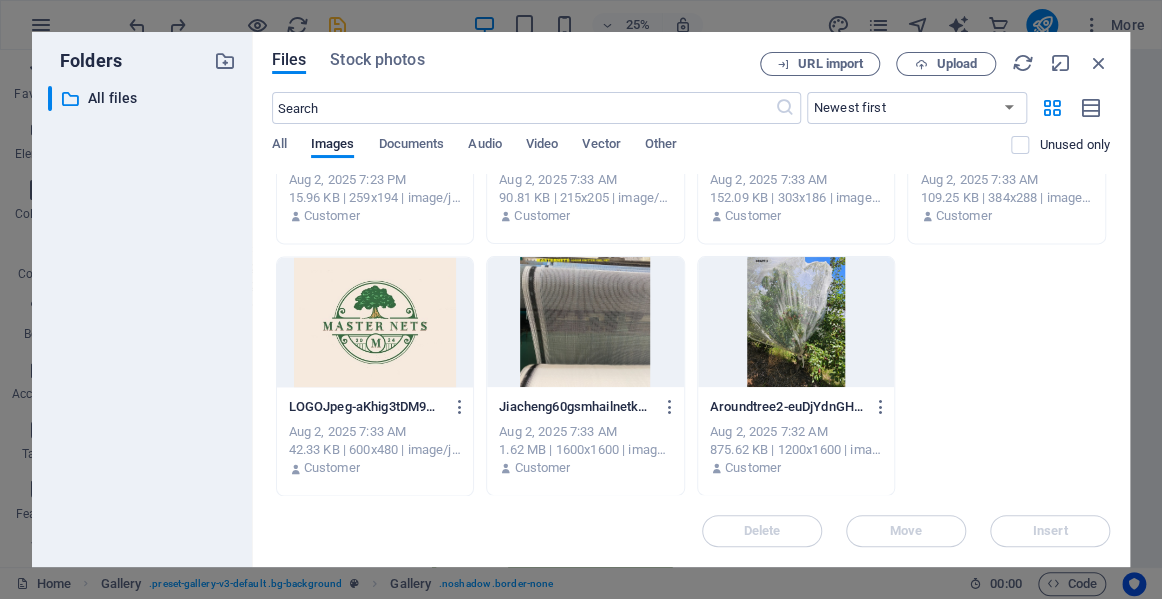 click at bounding box center (585, 322) 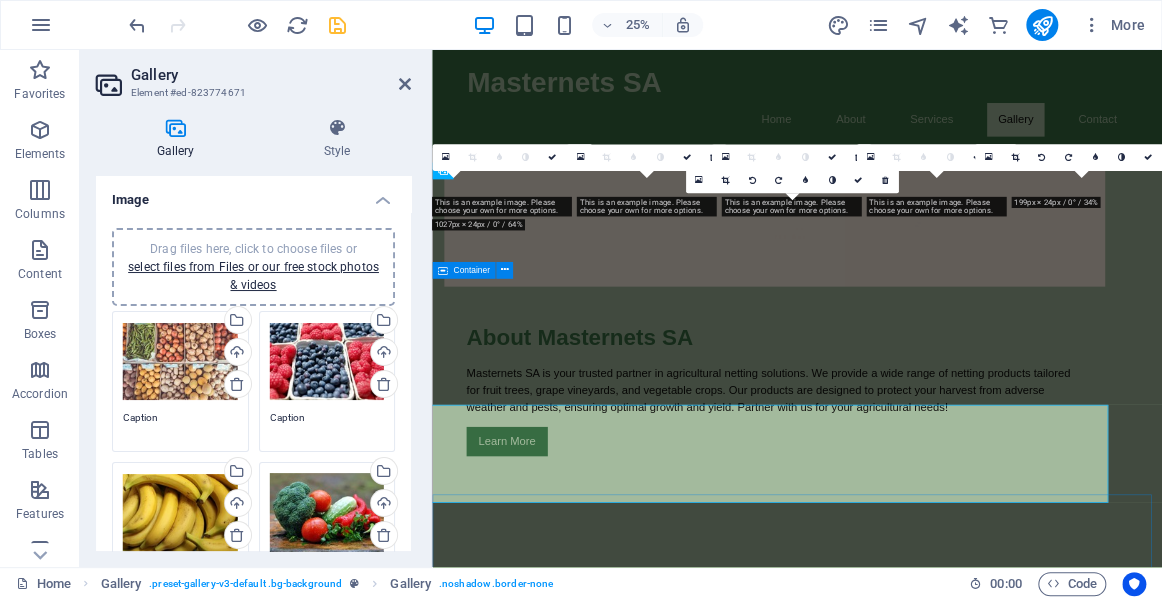 scroll, scrollTop: 1695, scrollLeft: 0, axis: vertical 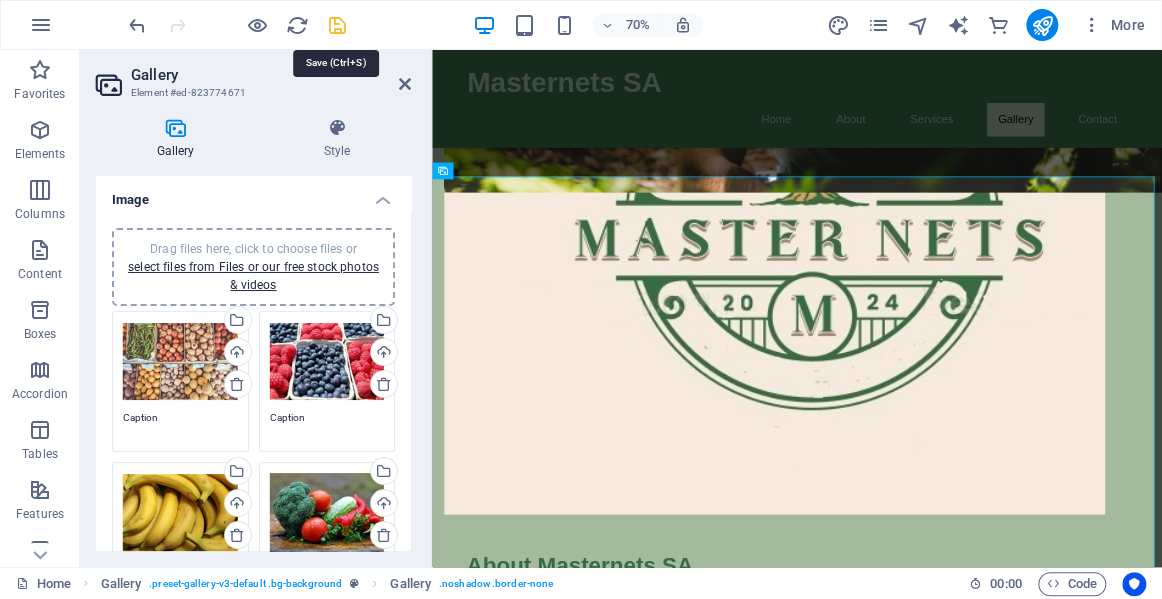 click at bounding box center (337, 25) 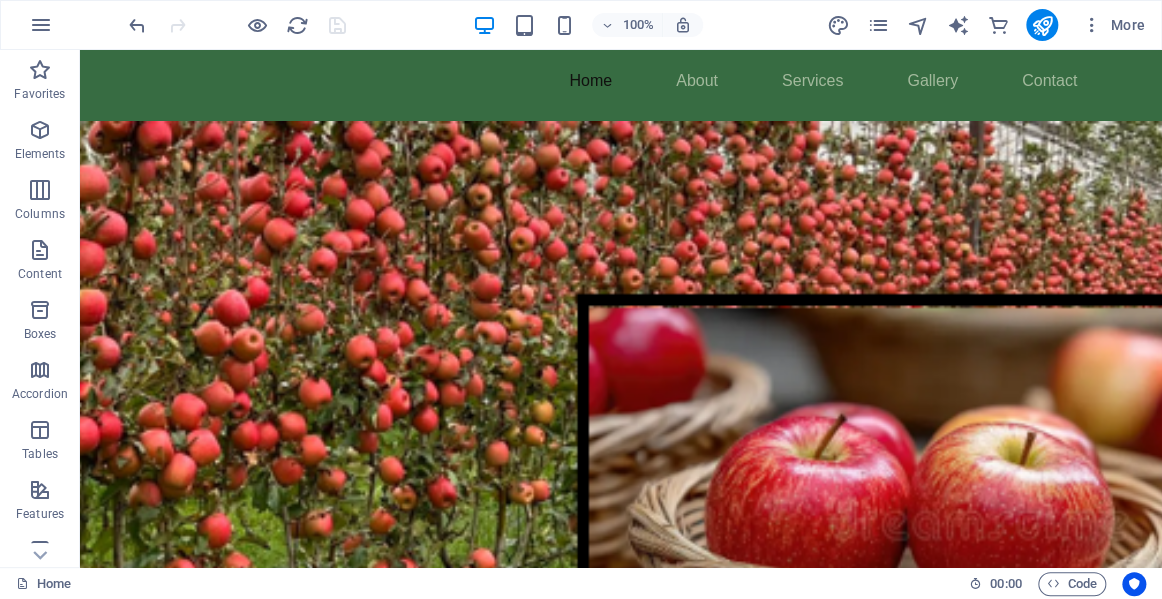 scroll, scrollTop: 0, scrollLeft: 0, axis: both 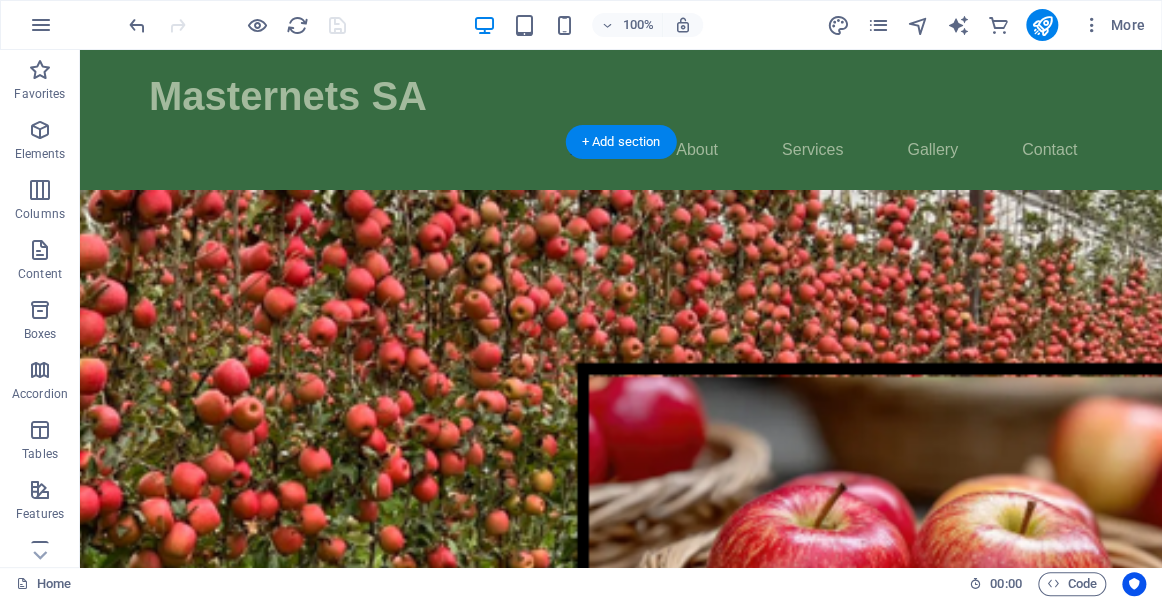 click at bounding box center [621, 484] 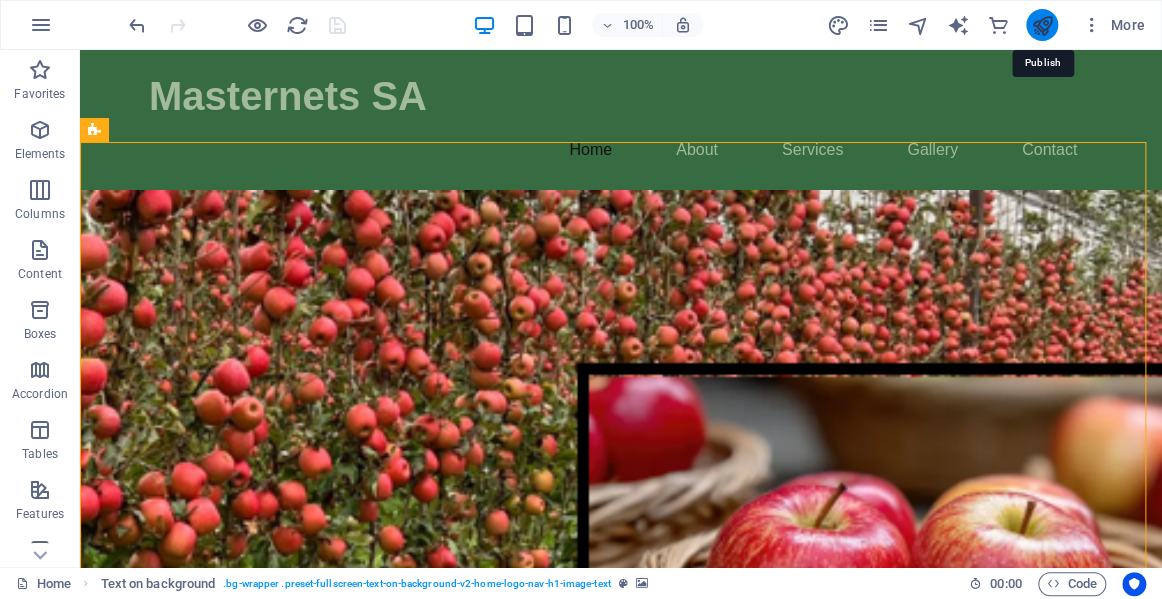 click at bounding box center (1041, 25) 